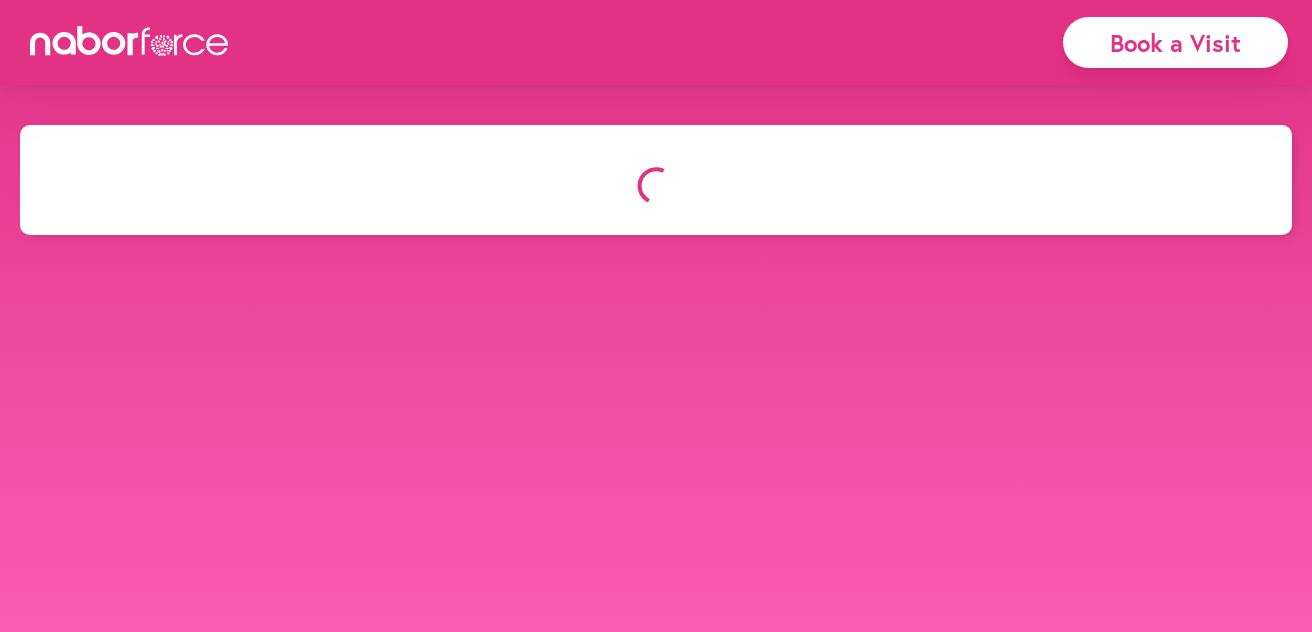 scroll, scrollTop: 0, scrollLeft: 0, axis: both 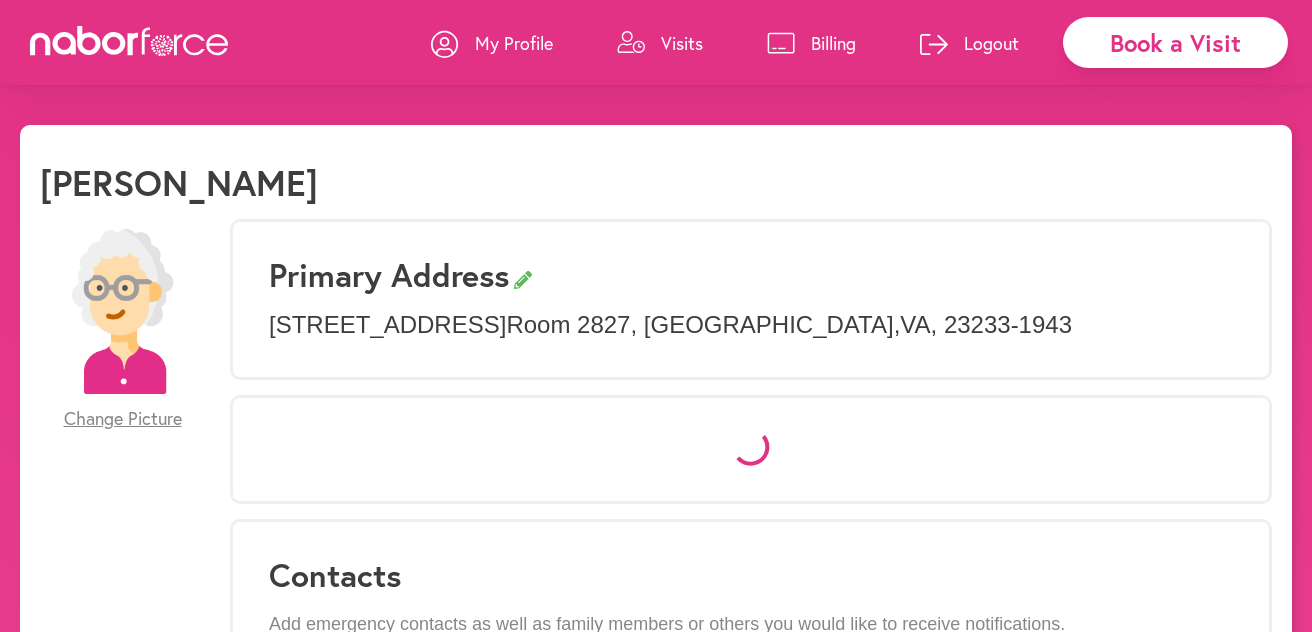 select on "*" 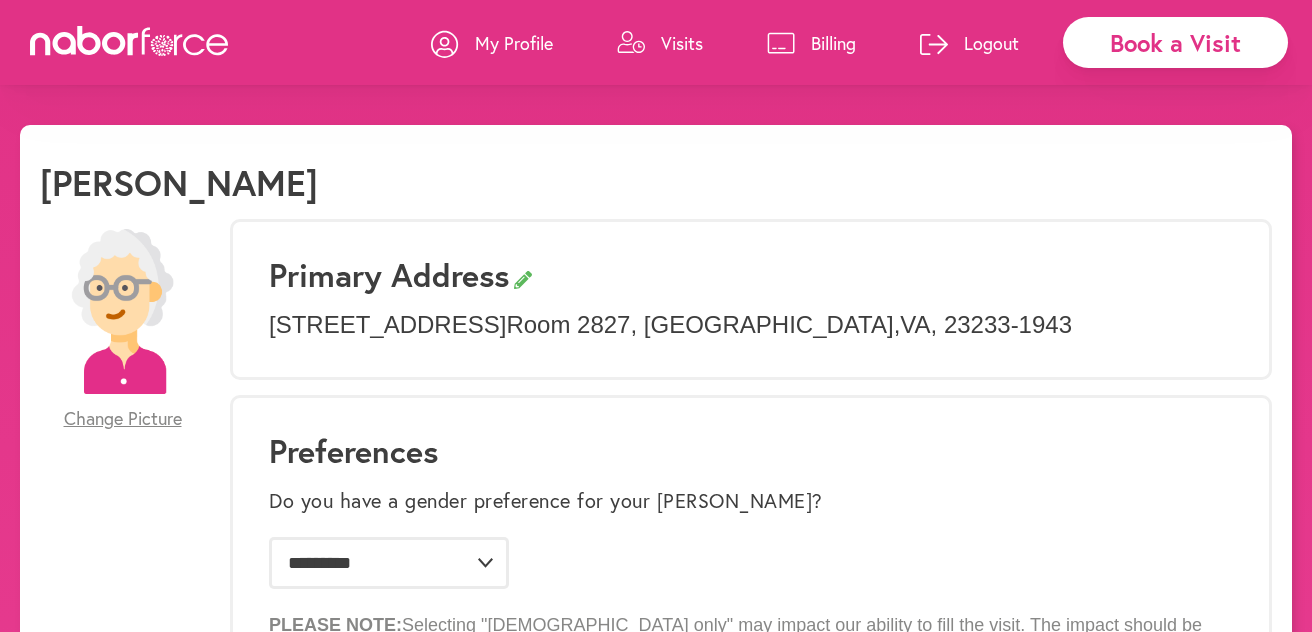 click 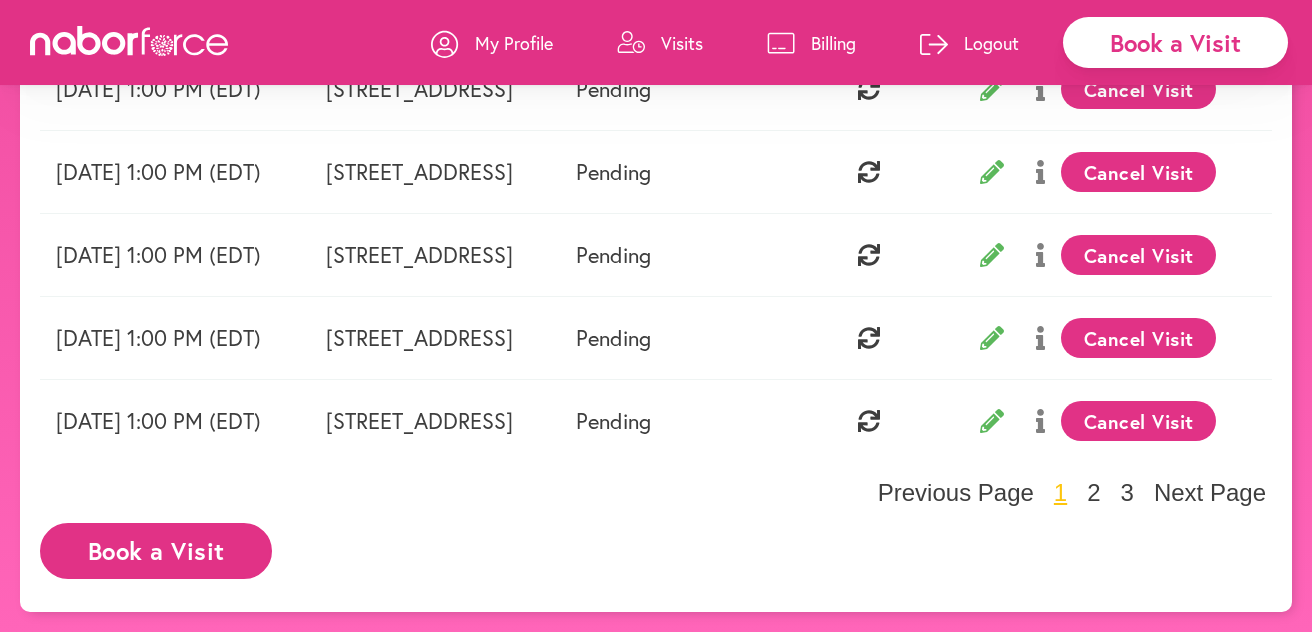 scroll, scrollTop: 818, scrollLeft: 0, axis: vertical 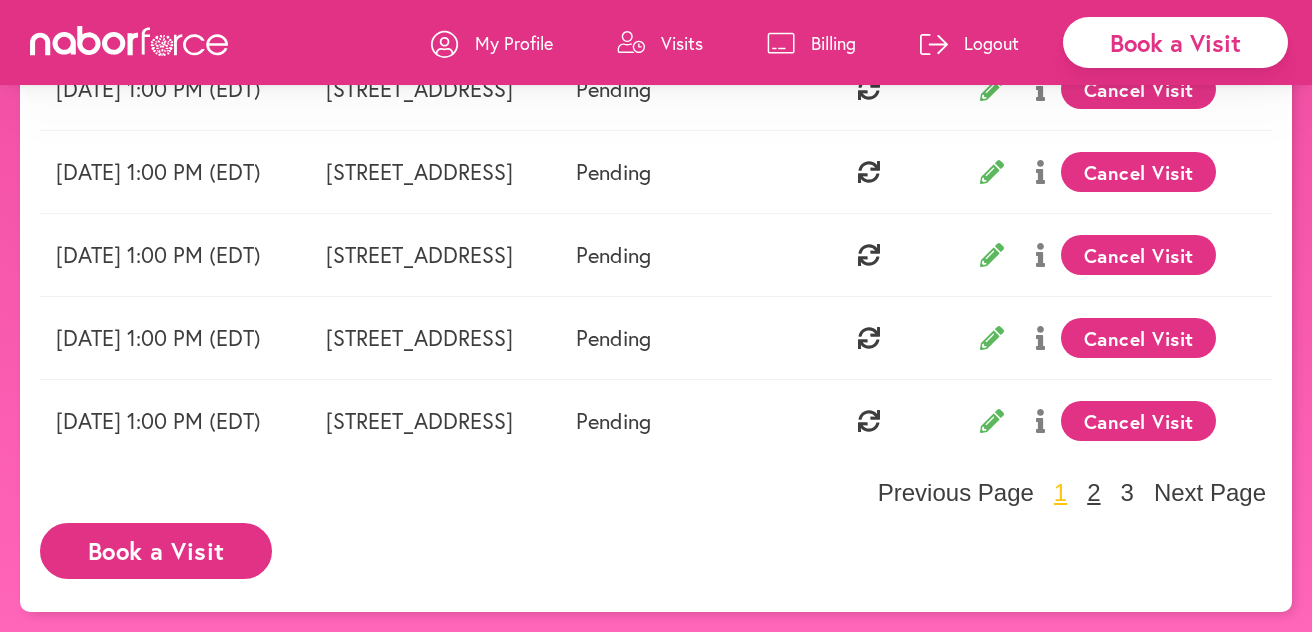 click on "2" at bounding box center [1093, 493] 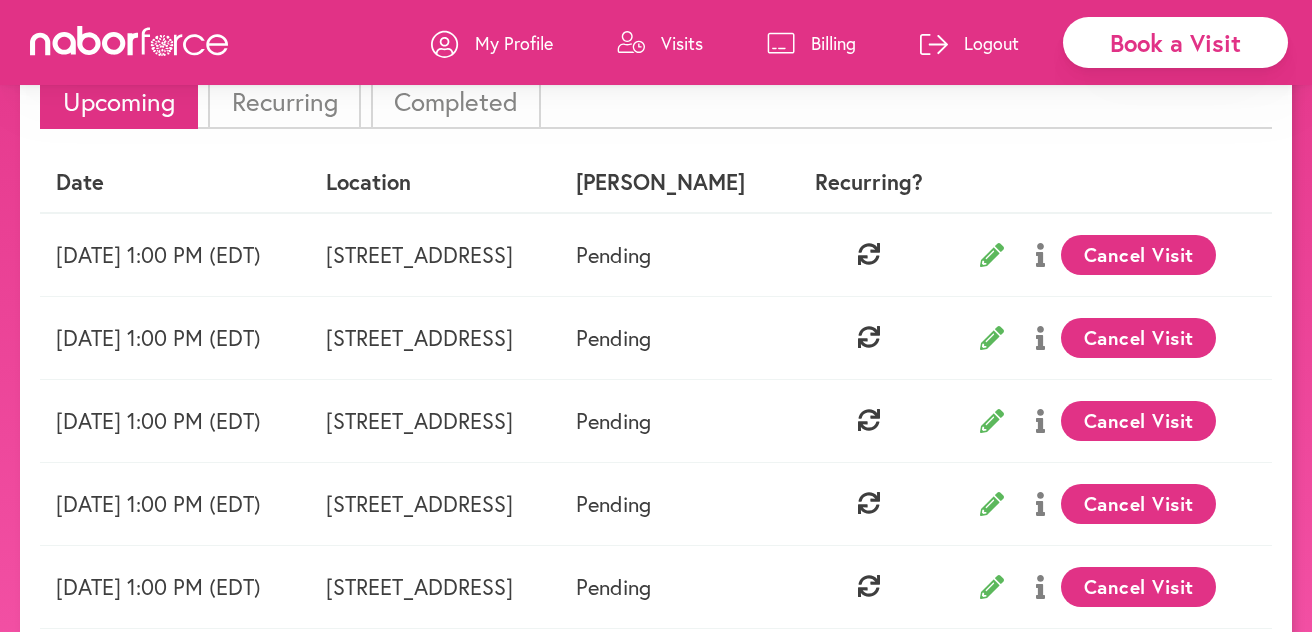 scroll, scrollTop: 0, scrollLeft: 79, axis: horizontal 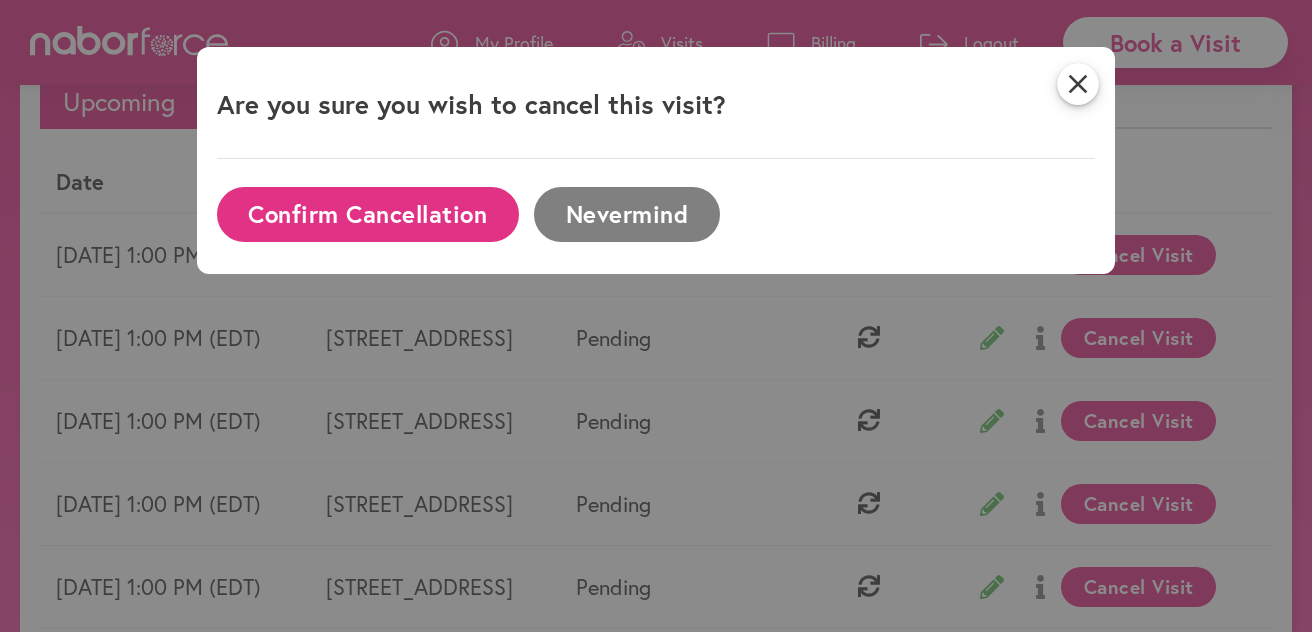 click on "Confirm Cancellation" at bounding box center [368, 214] 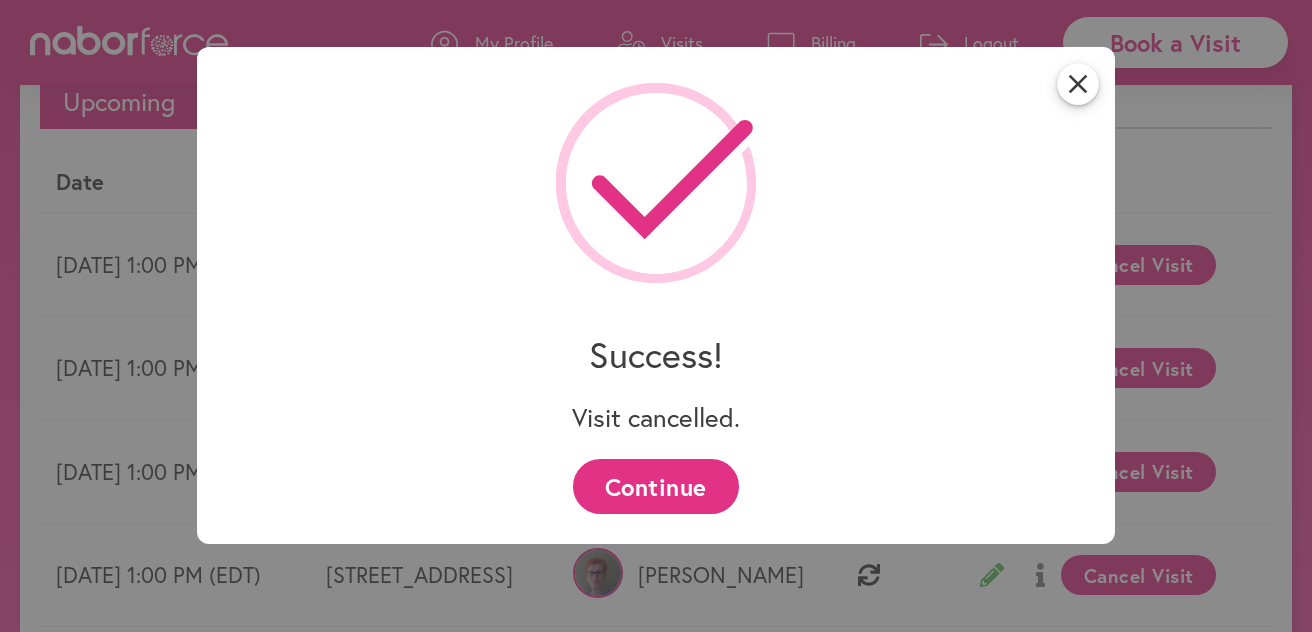 click on "Continue" at bounding box center [655, 486] 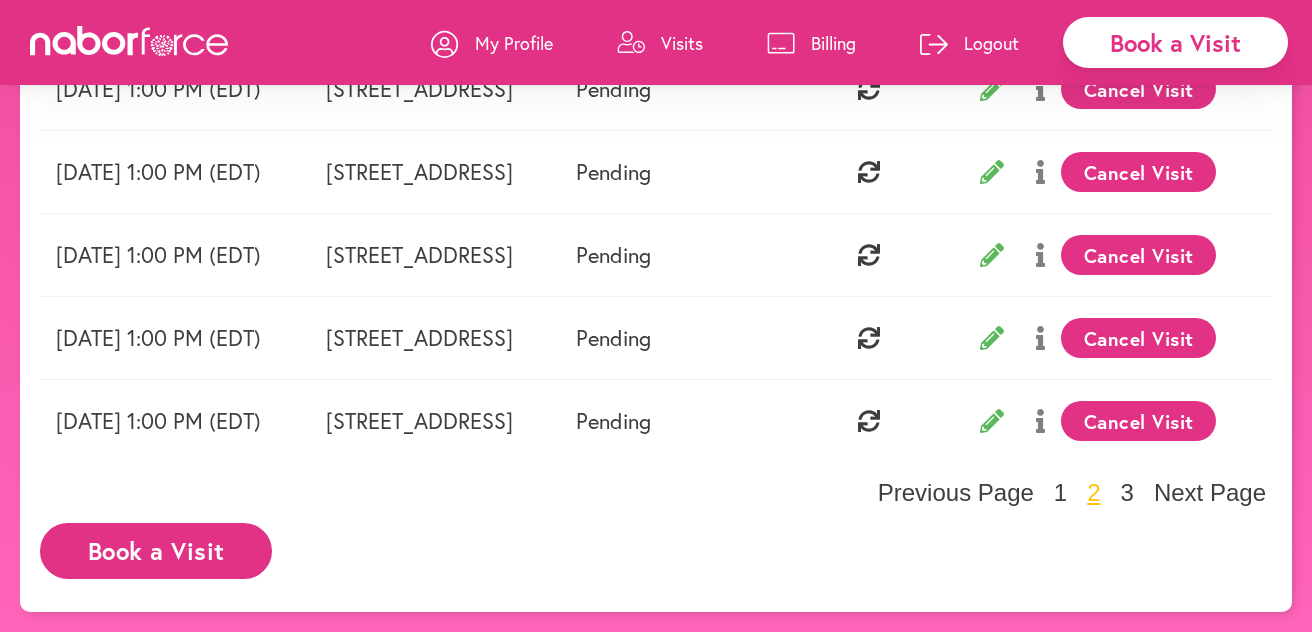 scroll, scrollTop: 818, scrollLeft: 0, axis: vertical 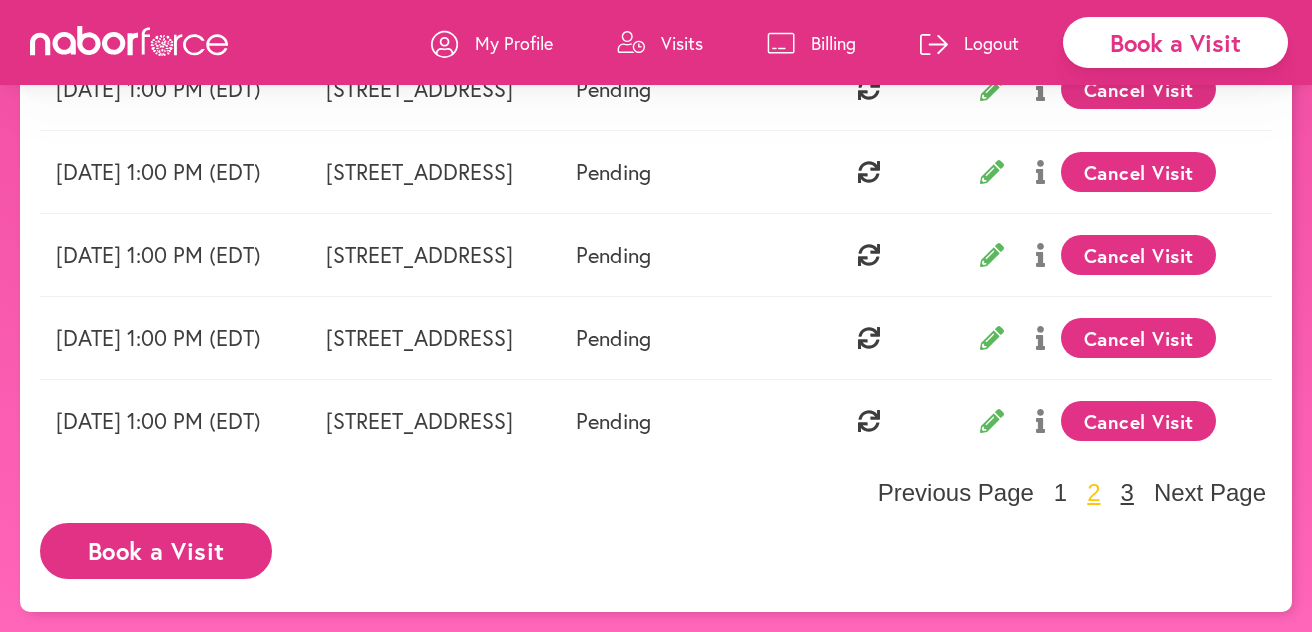 click on "3" at bounding box center [1127, 493] 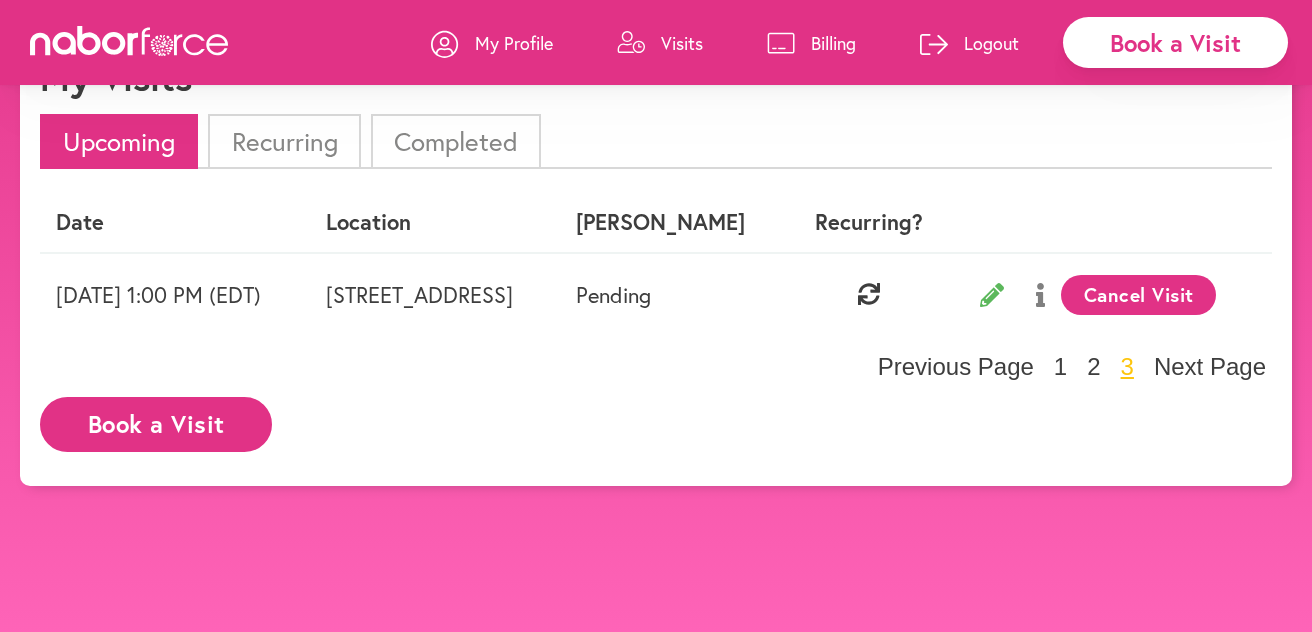 scroll, scrollTop: 103, scrollLeft: 0, axis: vertical 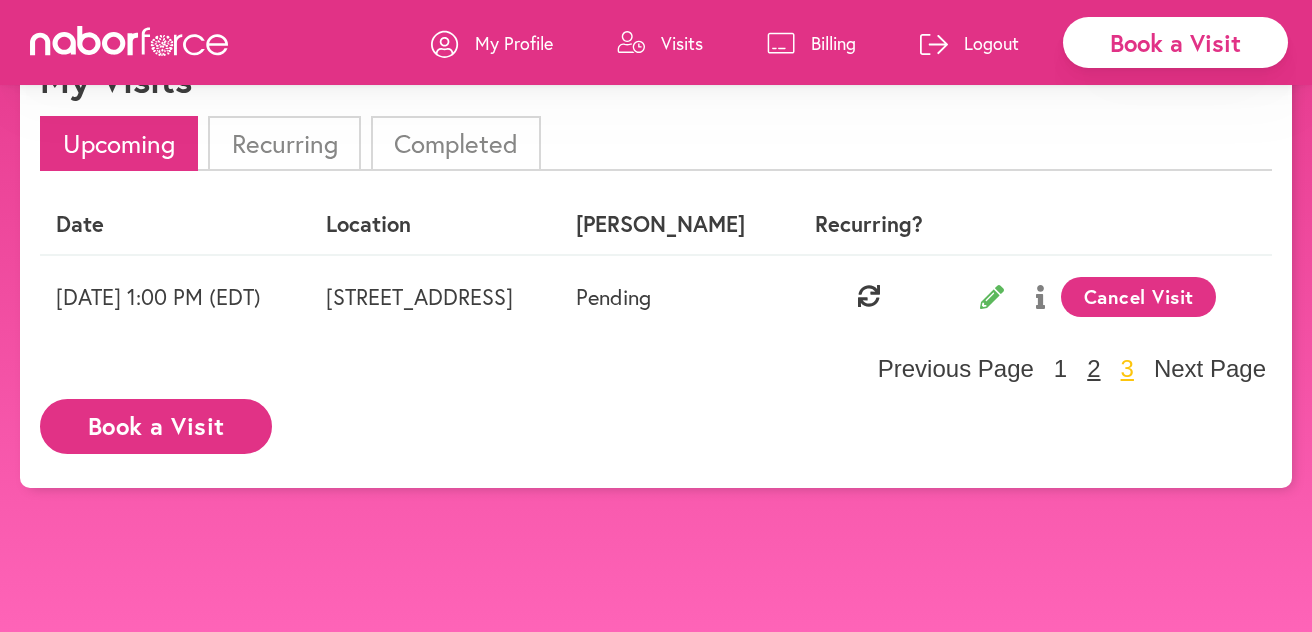 click on "2" at bounding box center (1093, 369) 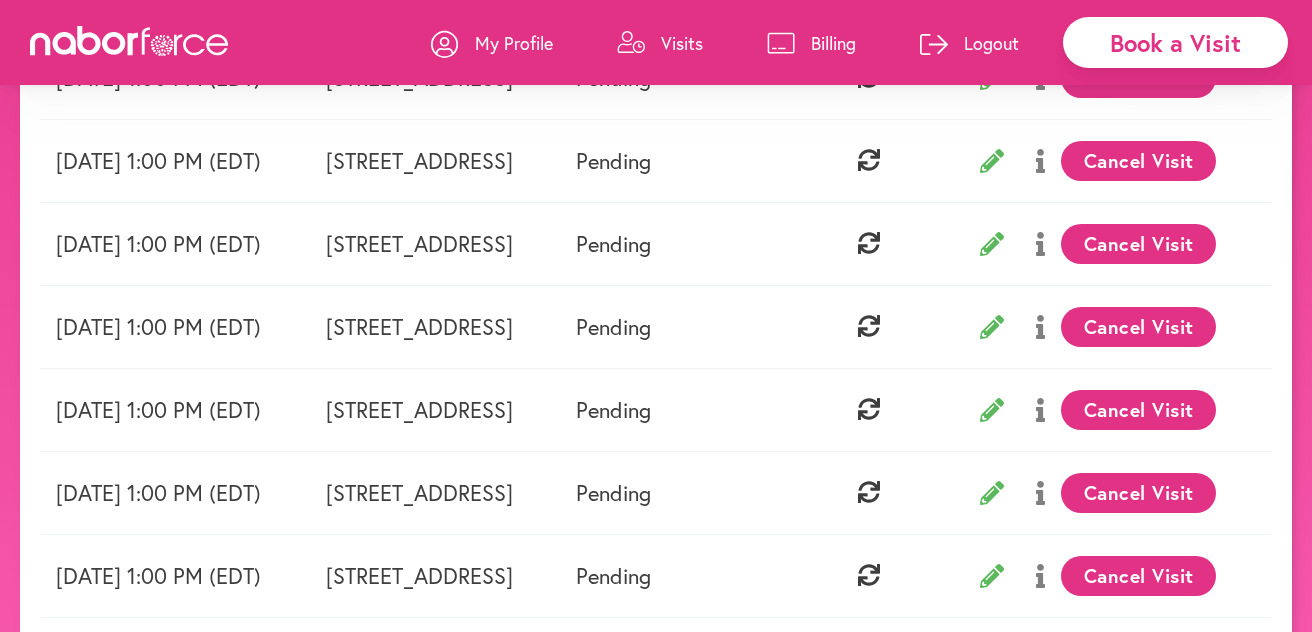 scroll, scrollTop: 321, scrollLeft: 0, axis: vertical 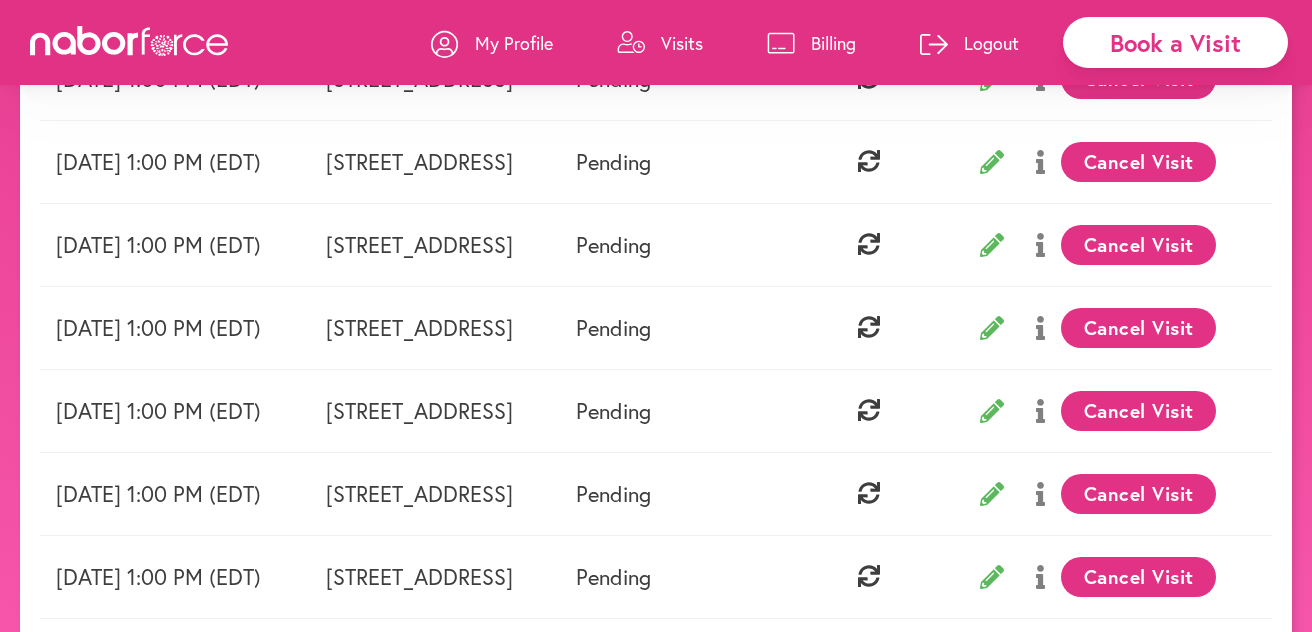 click on "Cancel Visit" at bounding box center (1138, 245) 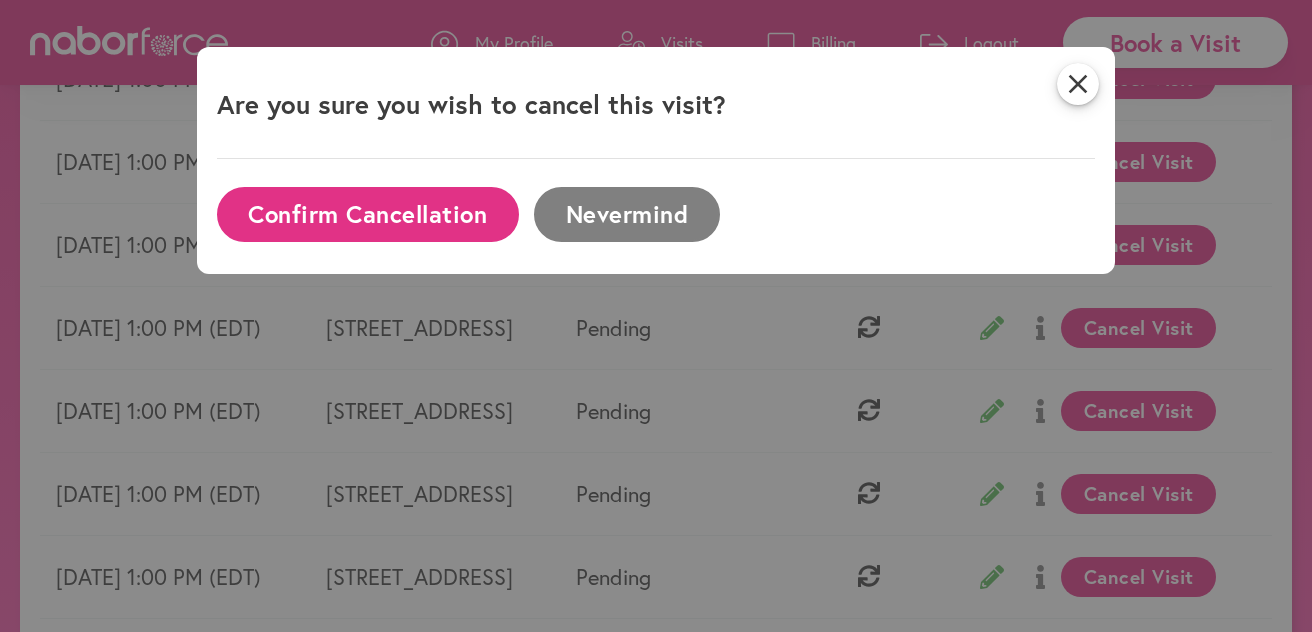 click on "Confirm Cancellation" at bounding box center [368, 214] 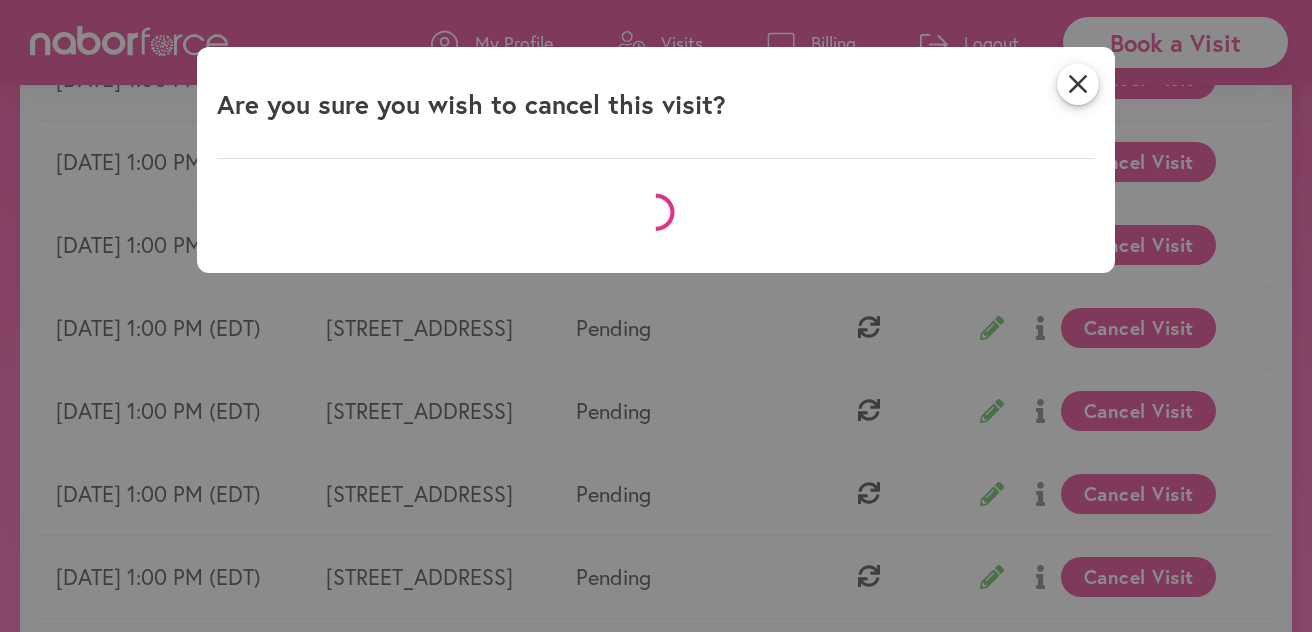 scroll, scrollTop: 145, scrollLeft: 0, axis: vertical 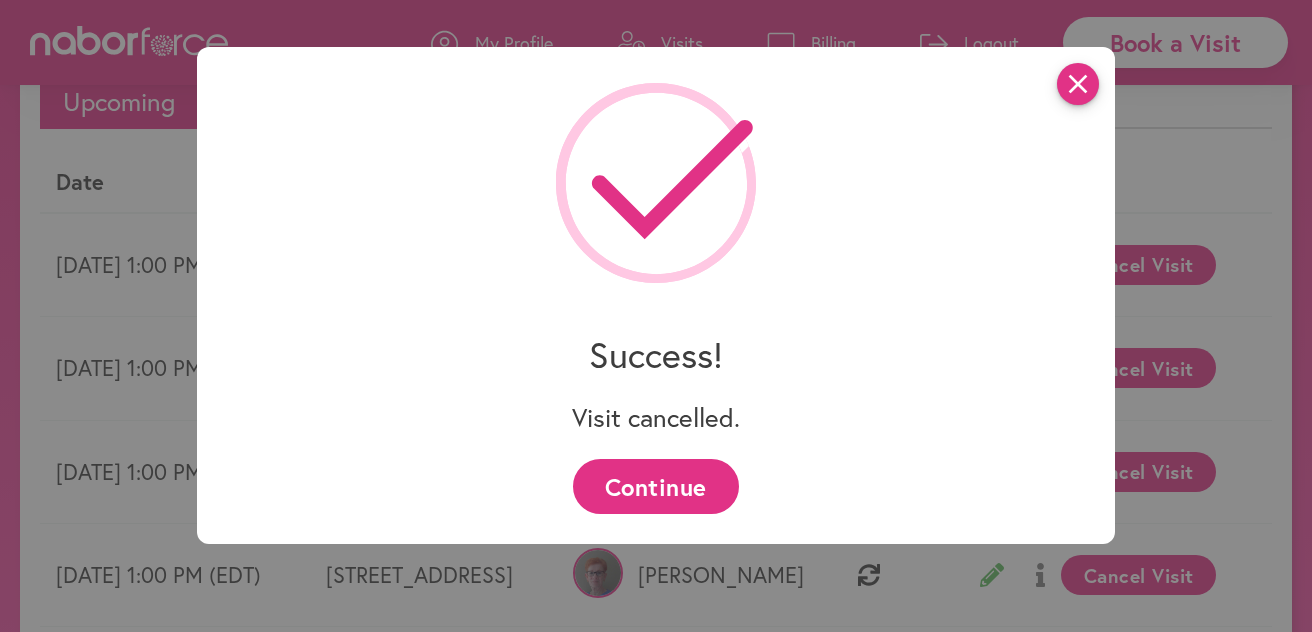 click on "close" at bounding box center (1078, 84) 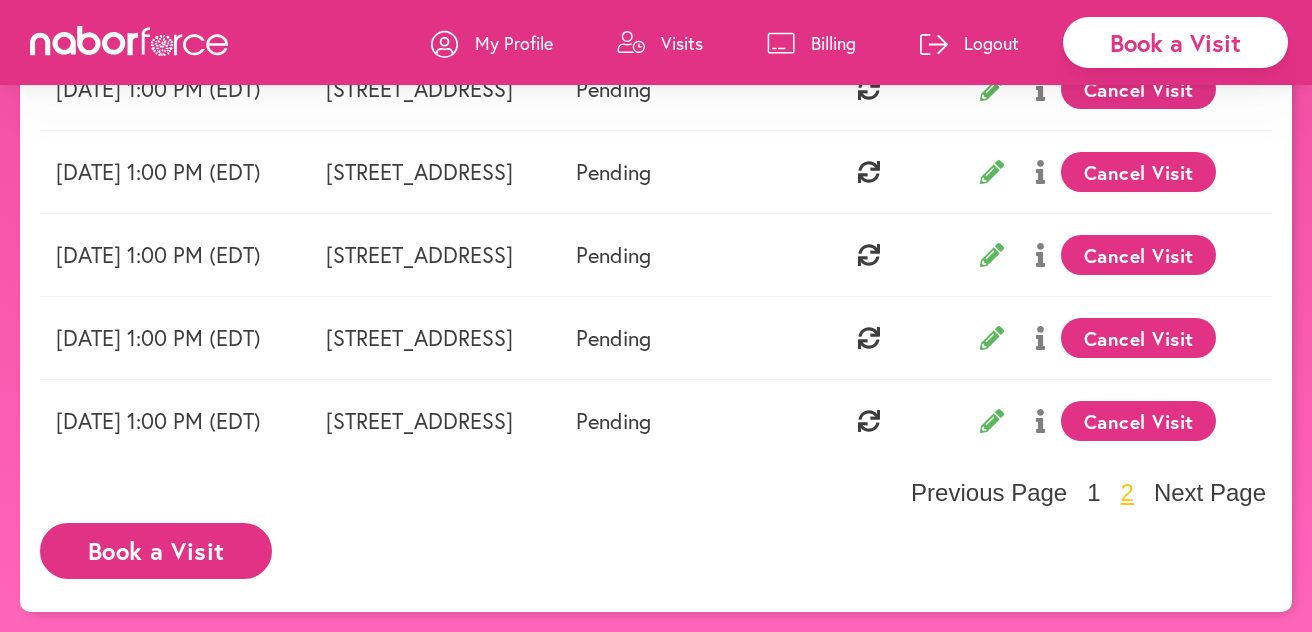 scroll, scrollTop: 818, scrollLeft: 0, axis: vertical 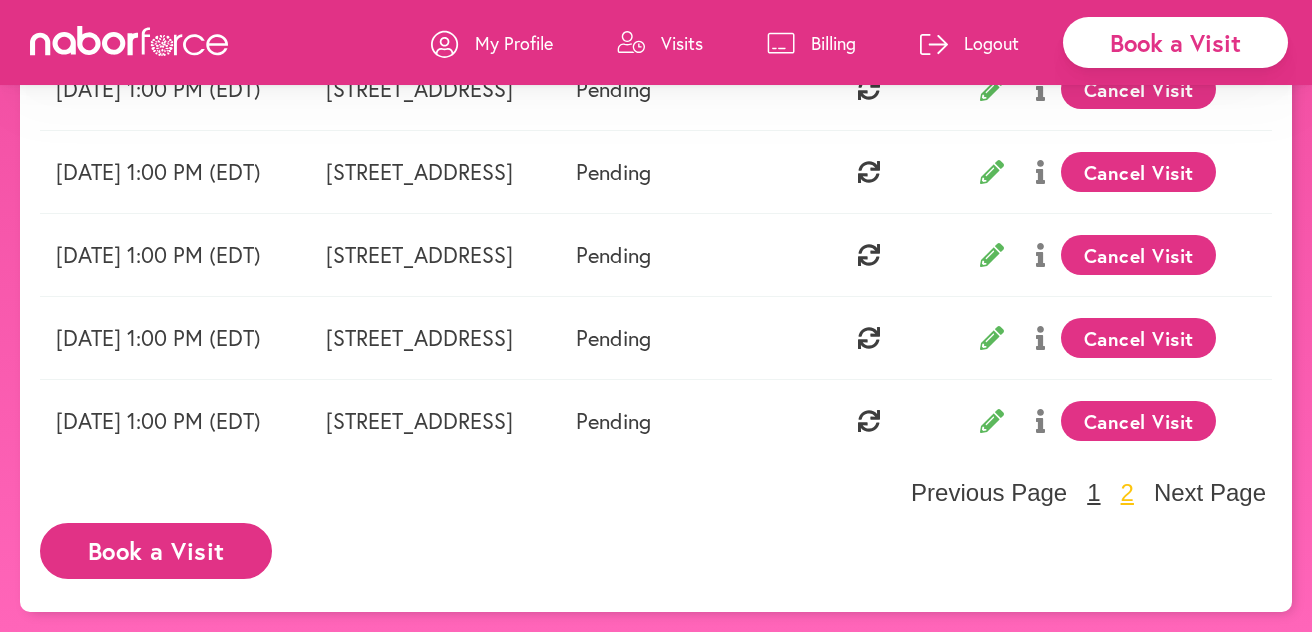 click on "1" at bounding box center [1093, 493] 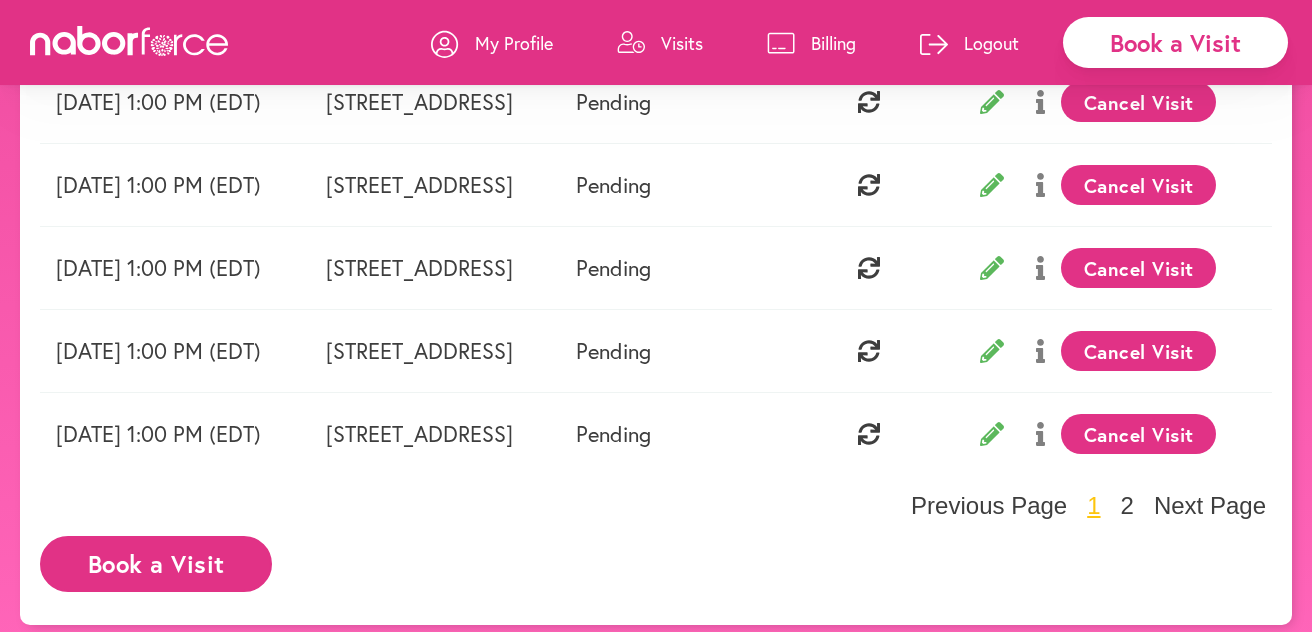 scroll, scrollTop: 789, scrollLeft: 0, axis: vertical 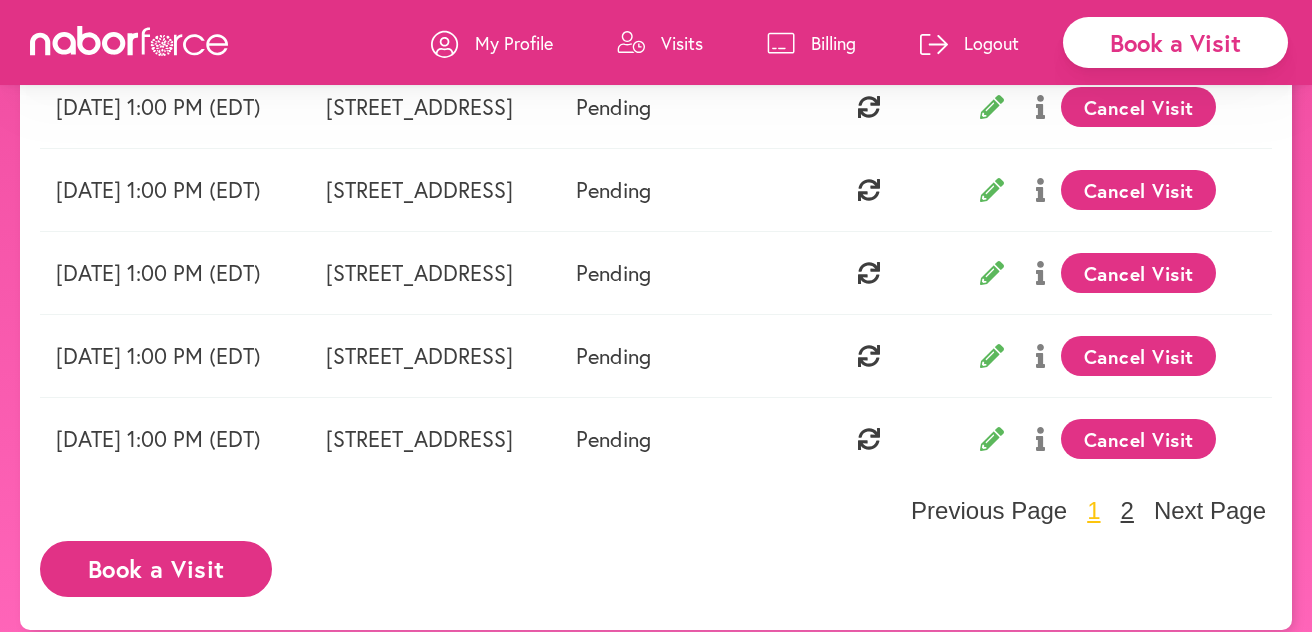 click on "2" at bounding box center [1127, 511] 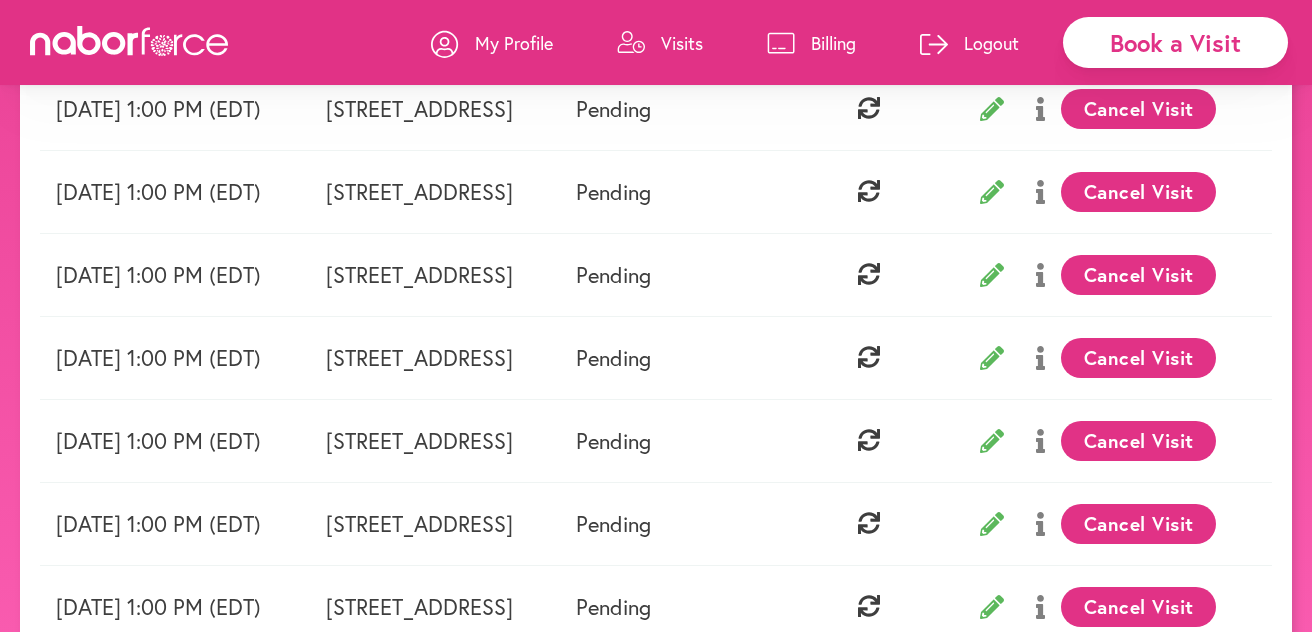 scroll, scrollTop: 465, scrollLeft: 0, axis: vertical 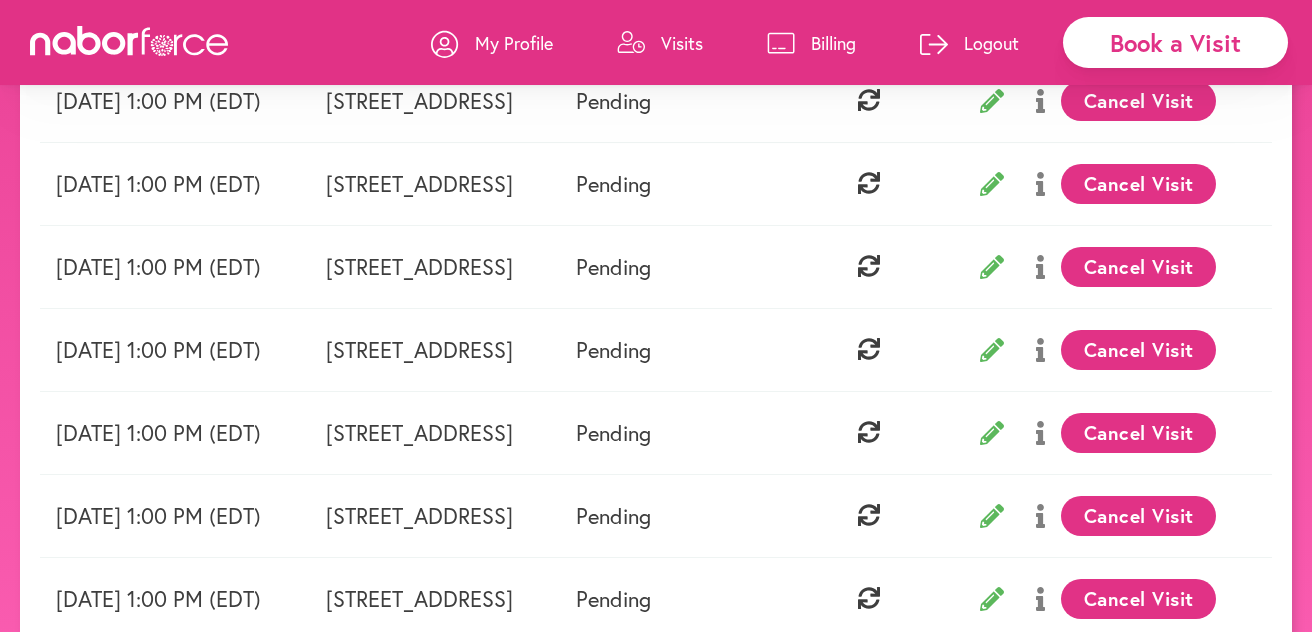 click on "Cancel Visit" at bounding box center [1138, 350] 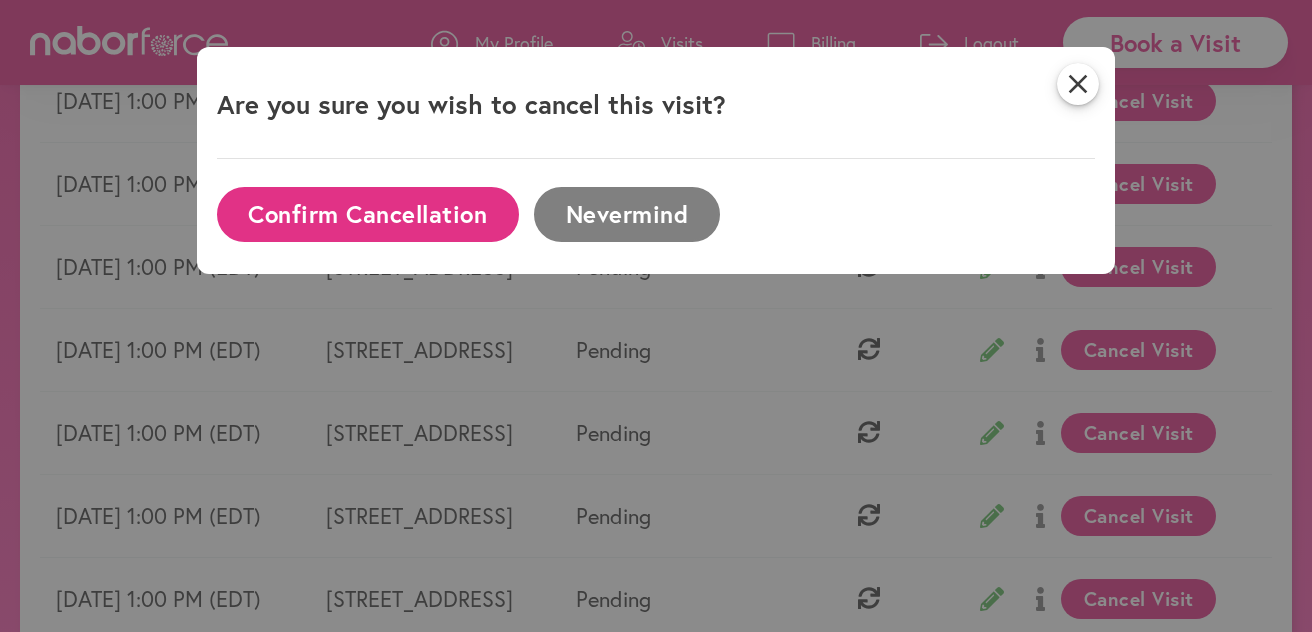 click on "Confirm Cancellation" at bounding box center [368, 214] 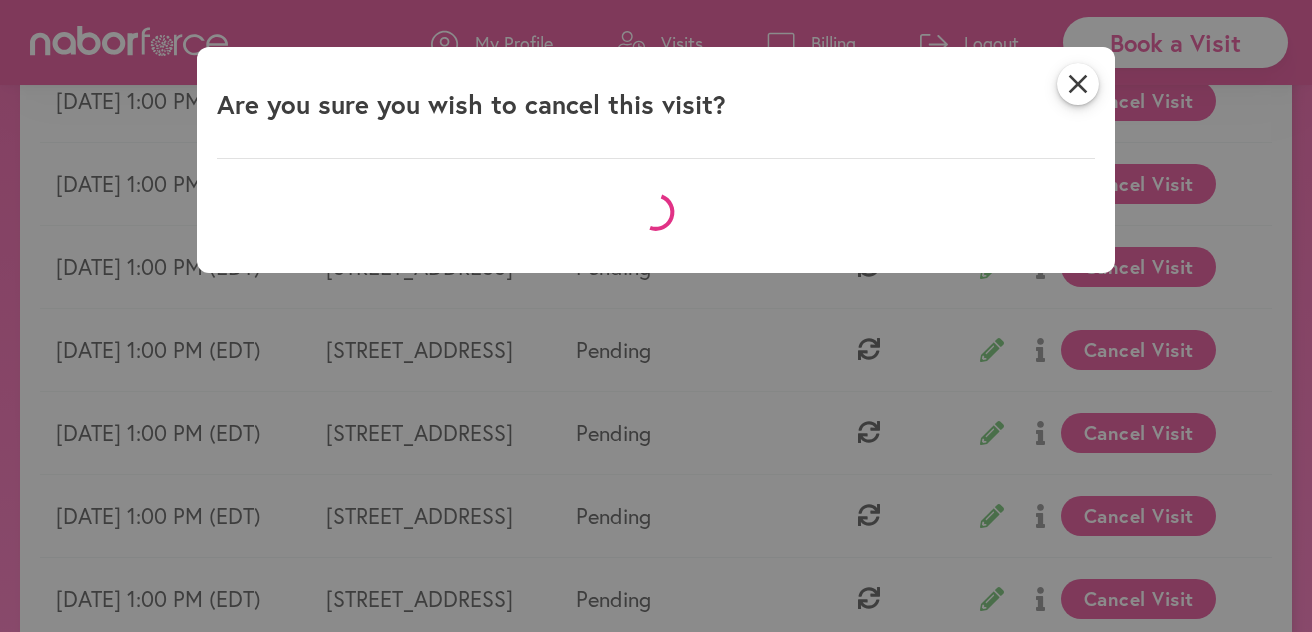 scroll, scrollTop: 145, scrollLeft: 0, axis: vertical 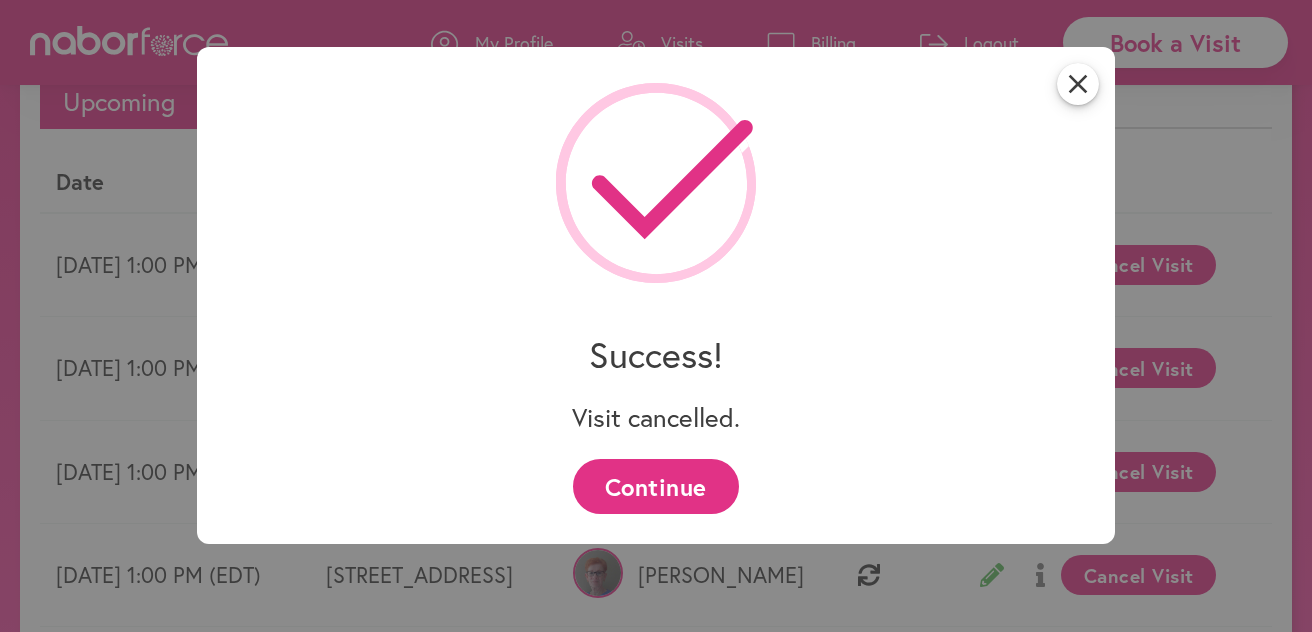 click on "Continue" at bounding box center (655, 486) 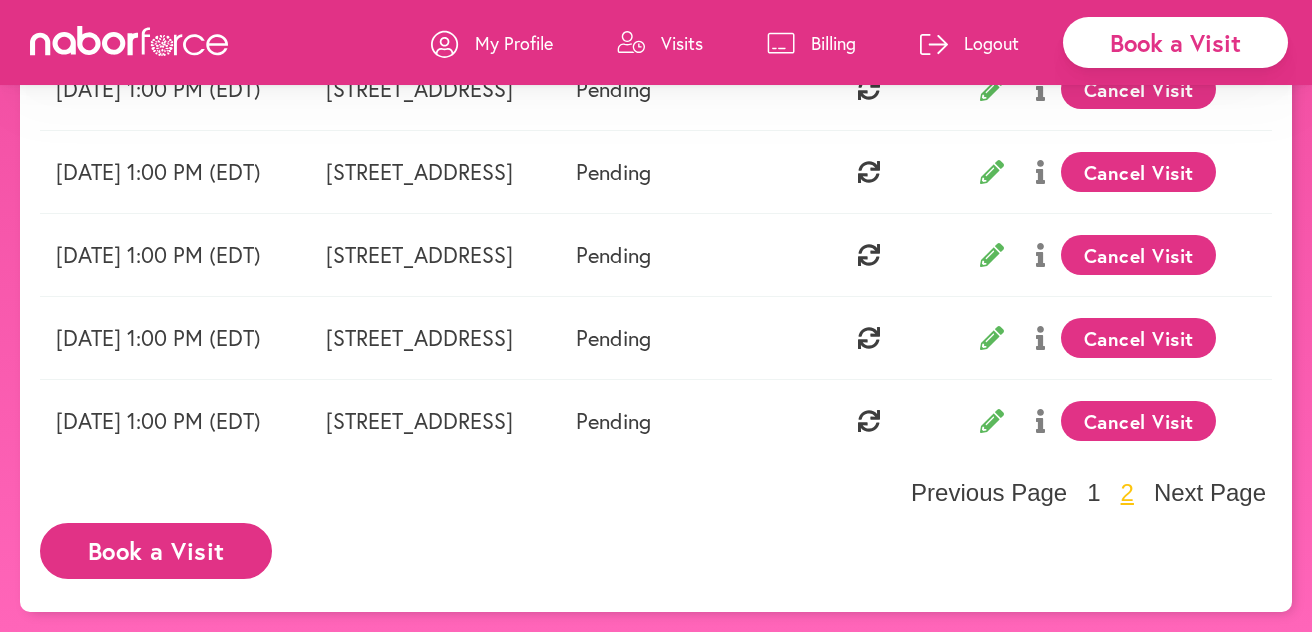 scroll, scrollTop: 818, scrollLeft: 0, axis: vertical 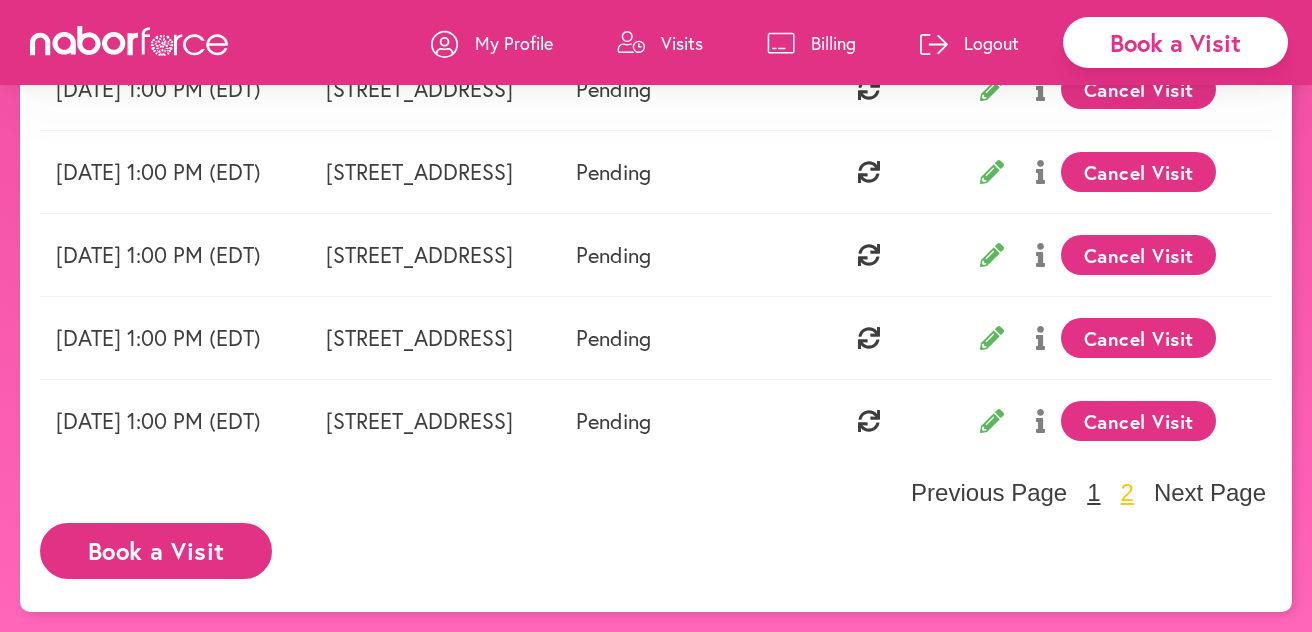 click on "1" at bounding box center [1093, 493] 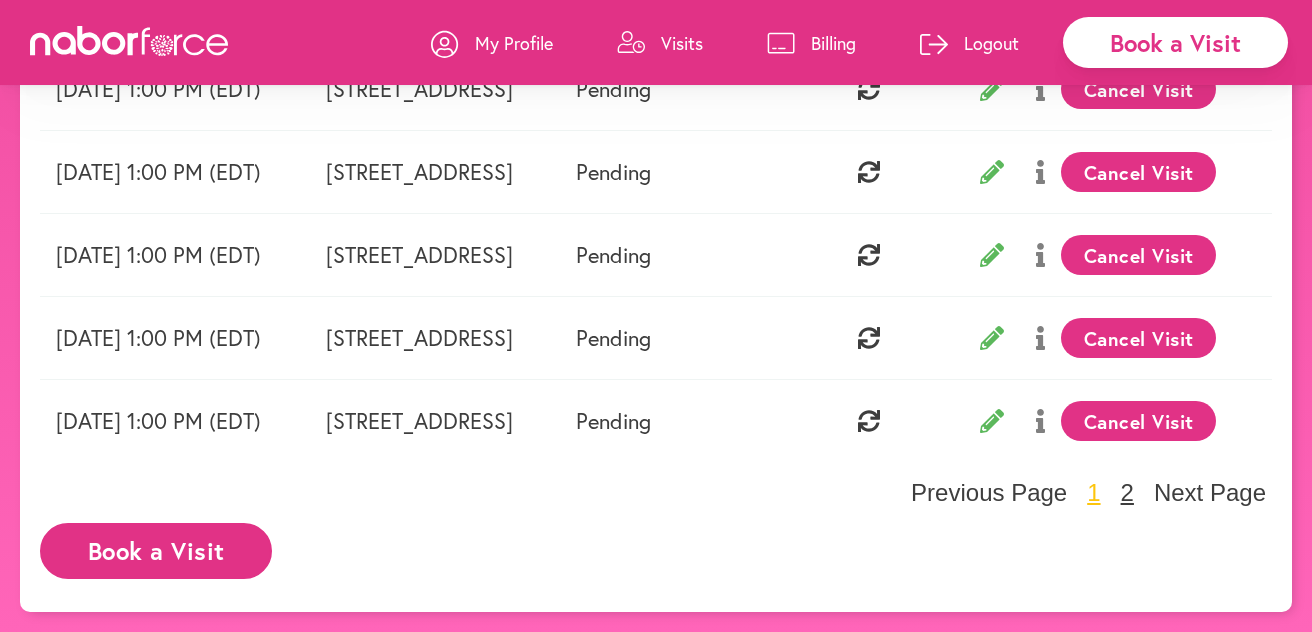 click on "2" at bounding box center (1127, 493) 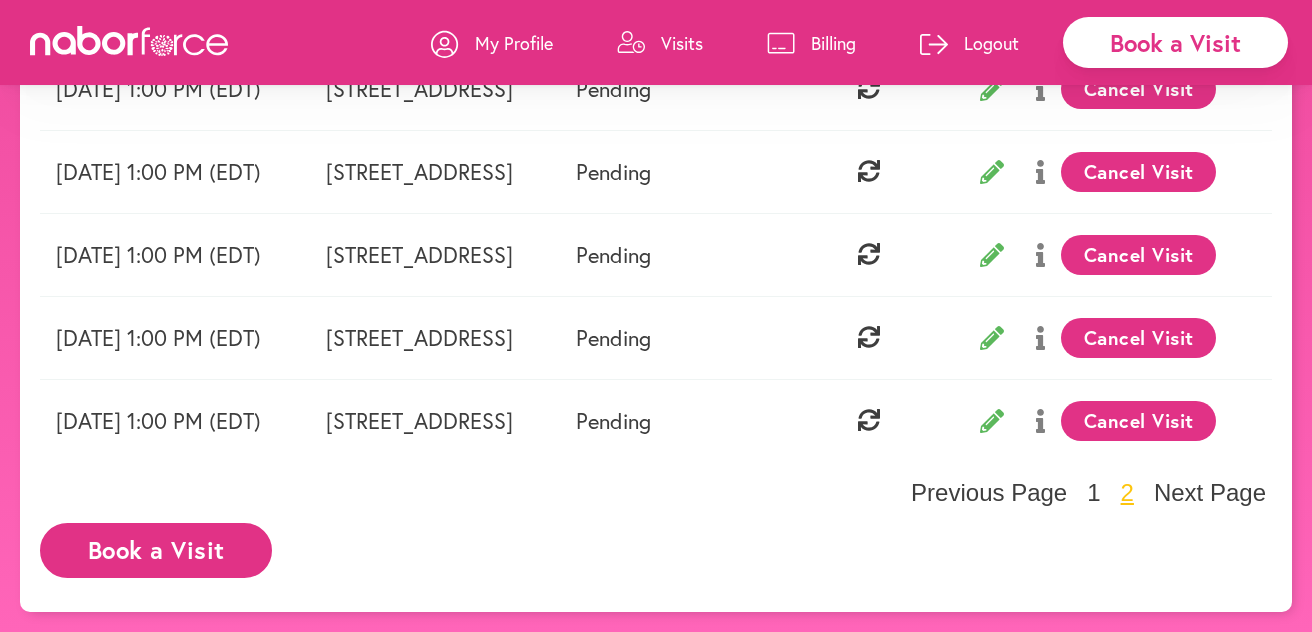 scroll, scrollTop: 655, scrollLeft: 0, axis: vertical 